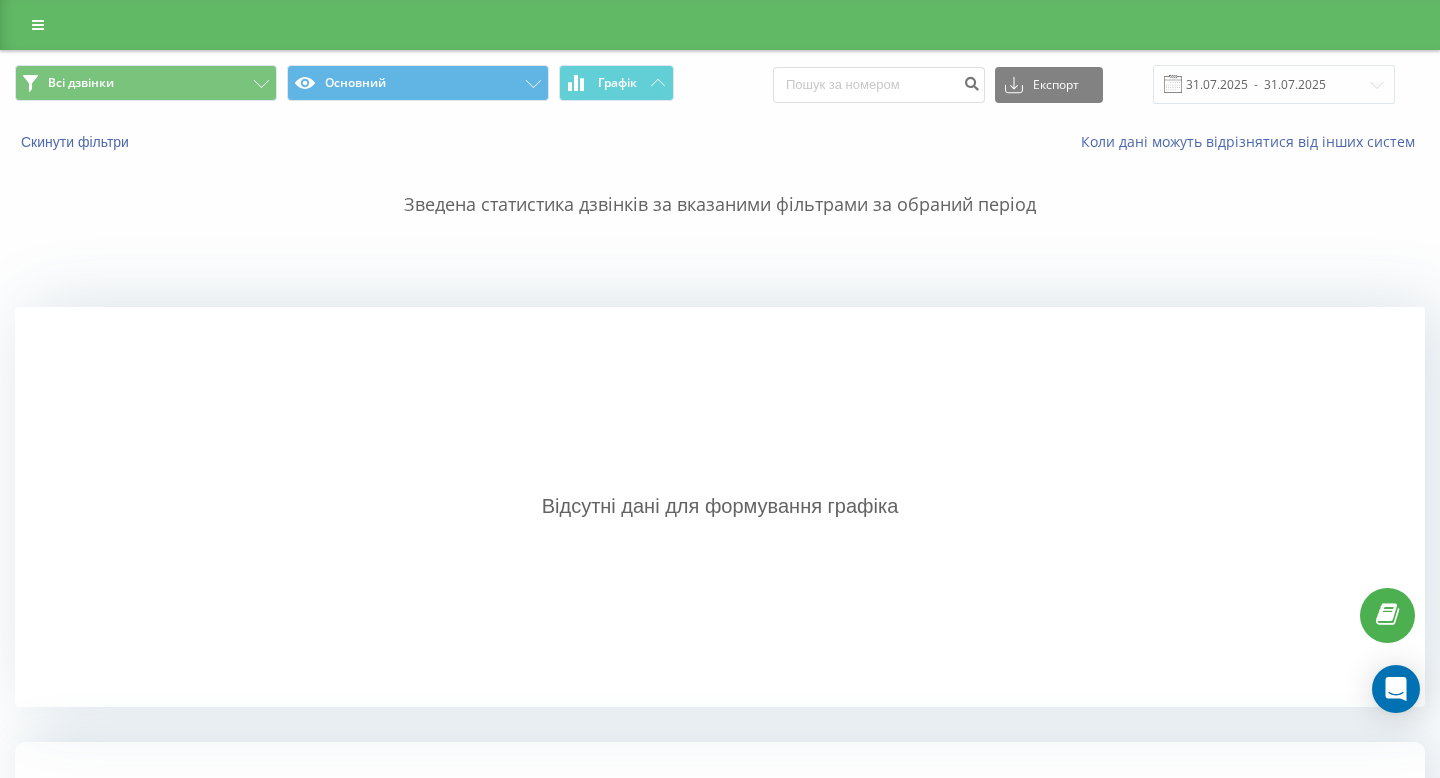 scroll, scrollTop: 0, scrollLeft: 0, axis: both 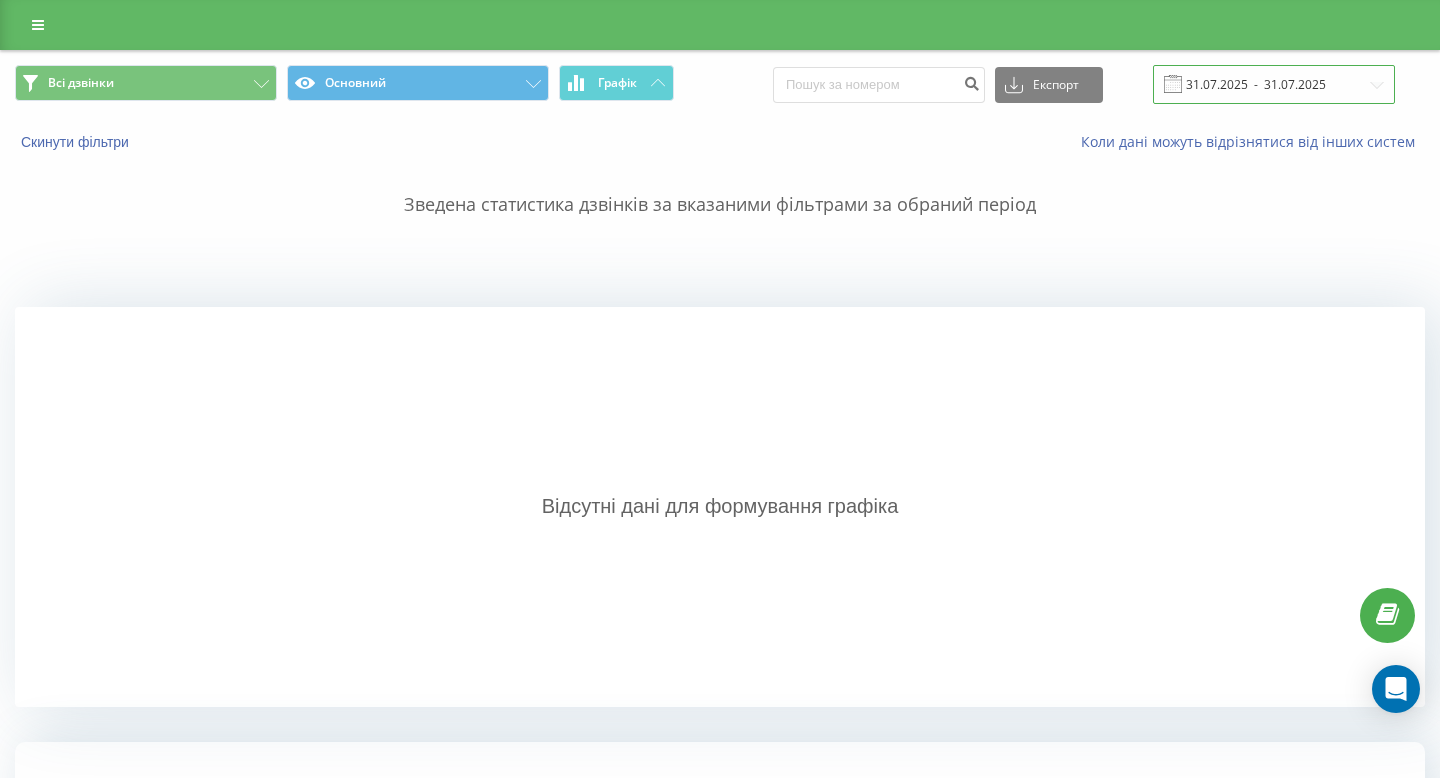 click on "31.07.2025  -  31.07.2025" at bounding box center [1274, 84] 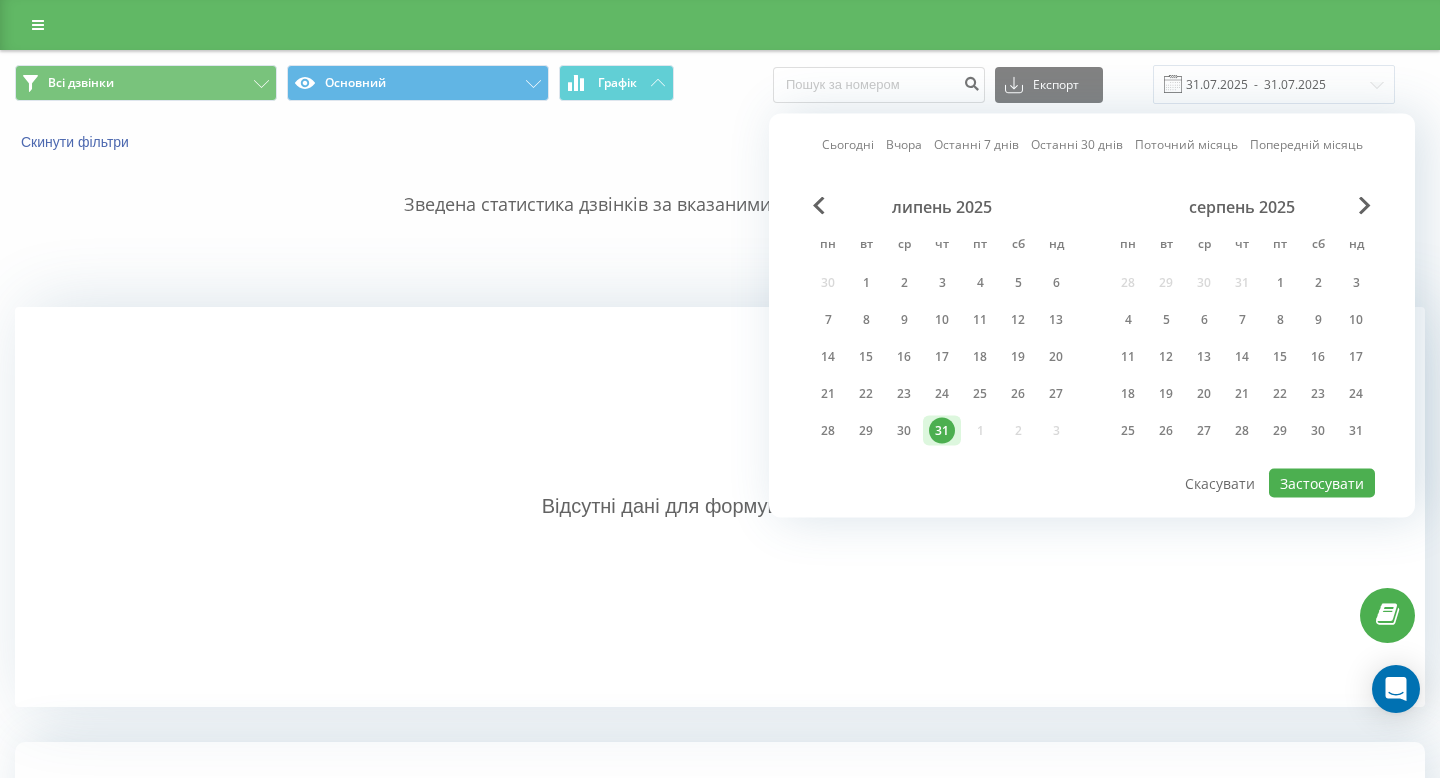 click on "липень 2025 пн вт ср чт пт сб нд 30 1 2 3 4 5 6 7 8 9 10 11 12 13 14 15 16 17 18 19 20 21 22 23 24 25 26 27 28 29 30 31 1 2 3" at bounding box center (942, 325) 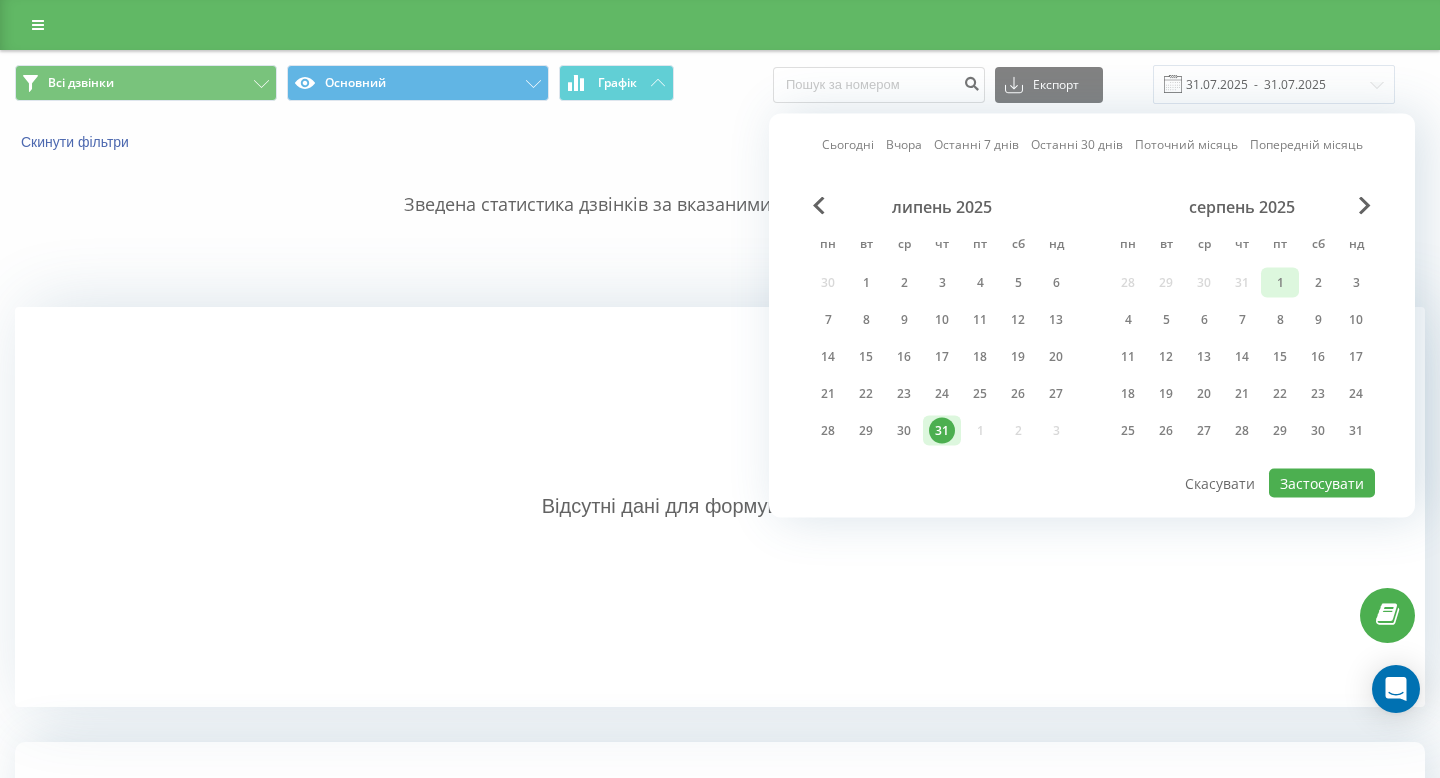click on "1" at bounding box center [1280, 283] 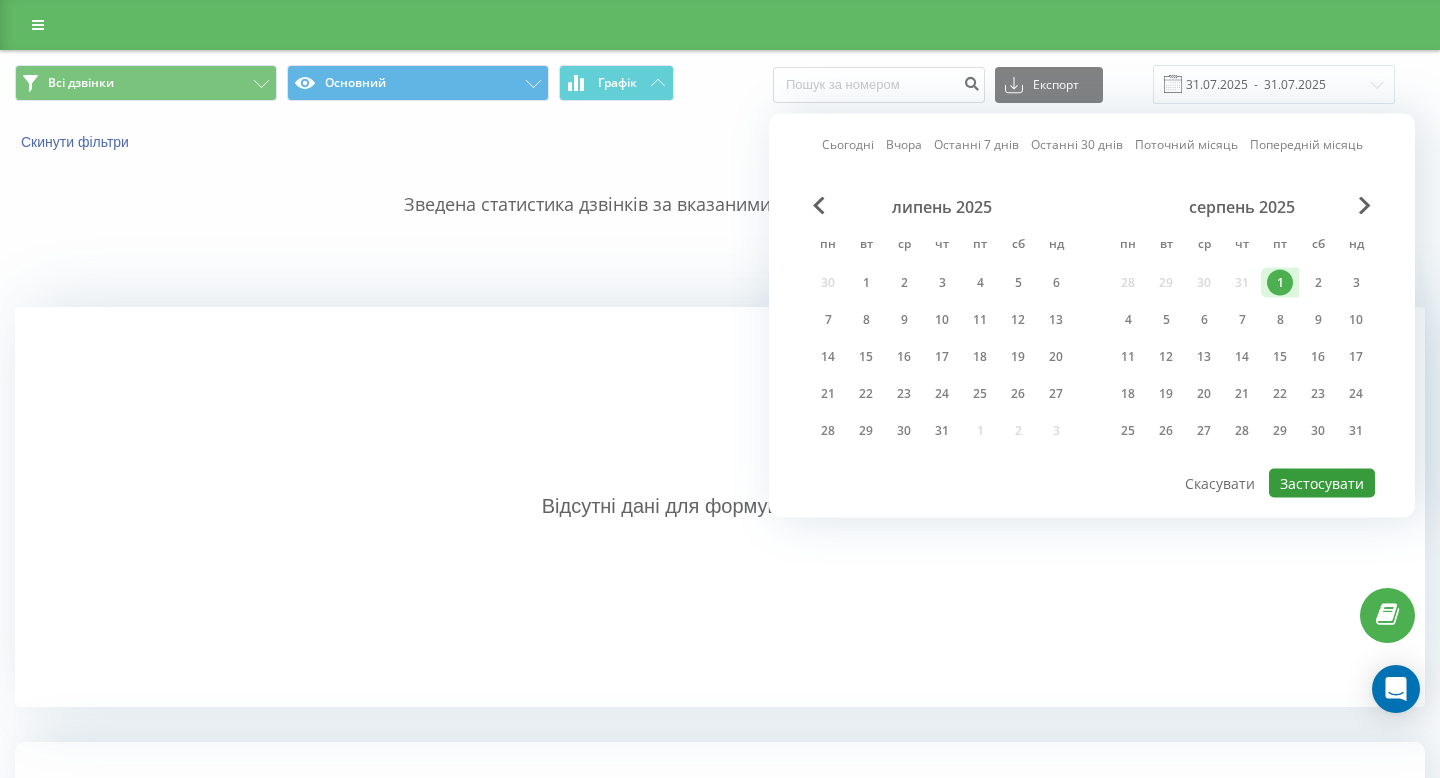click on "Застосувати" at bounding box center (1322, 483) 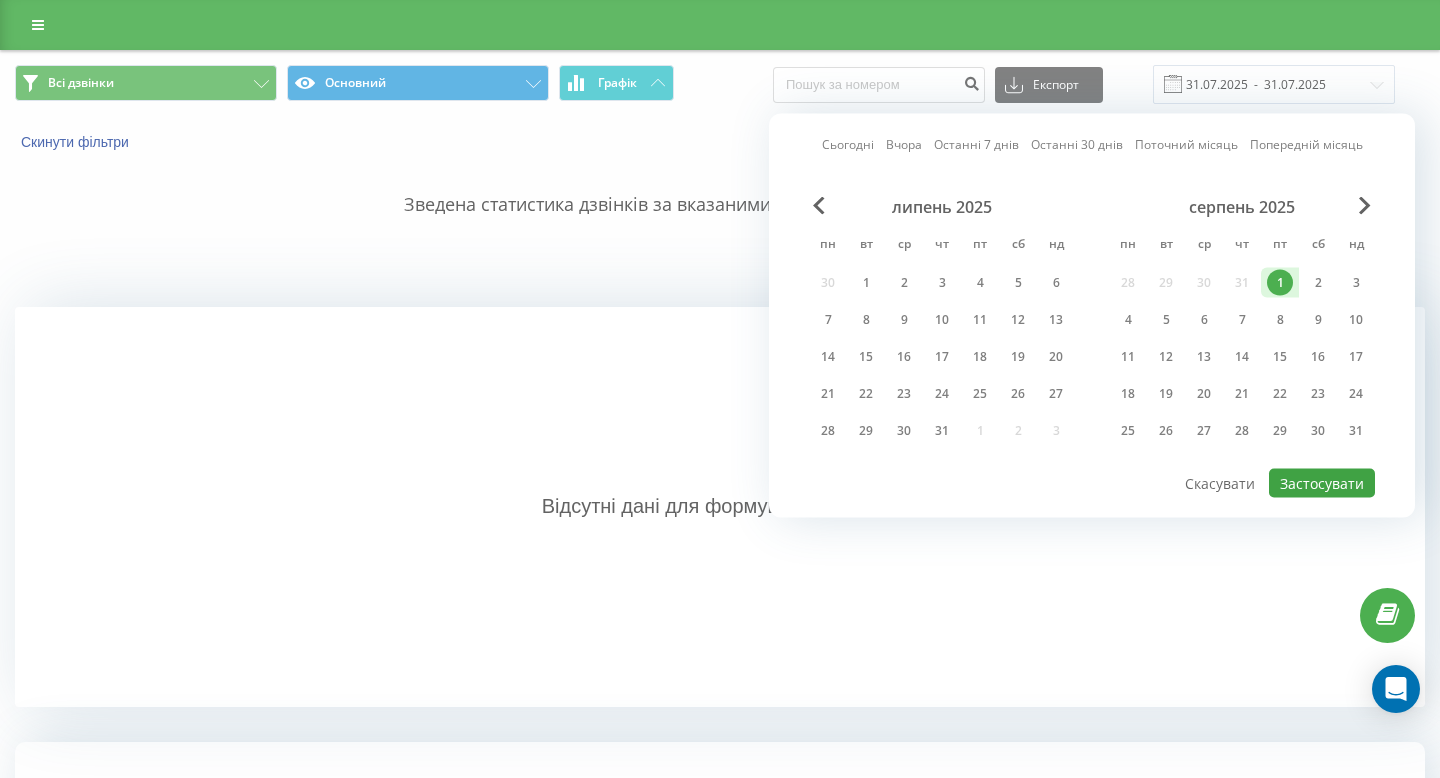 type on "01.08.2025  -  01.08.2025" 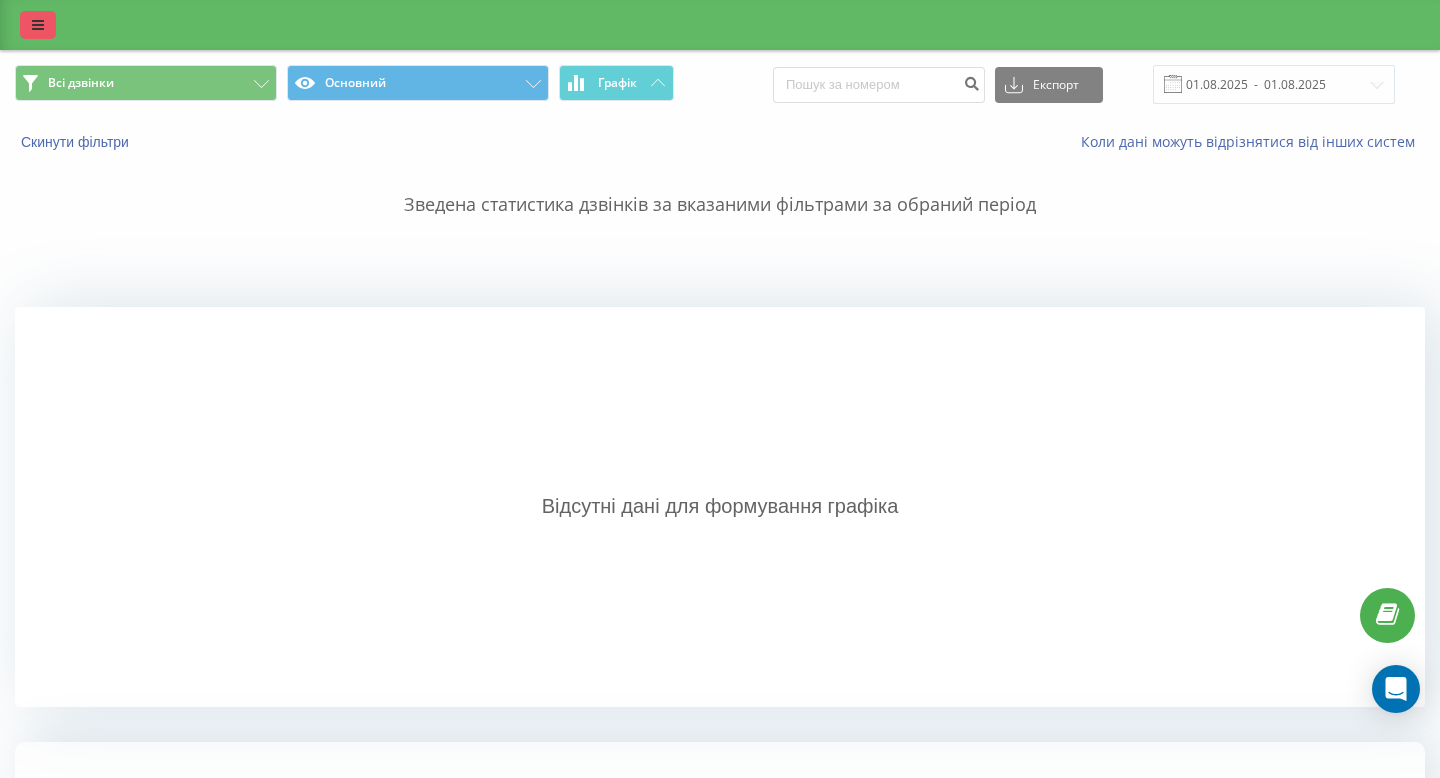 click at bounding box center [38, 25] 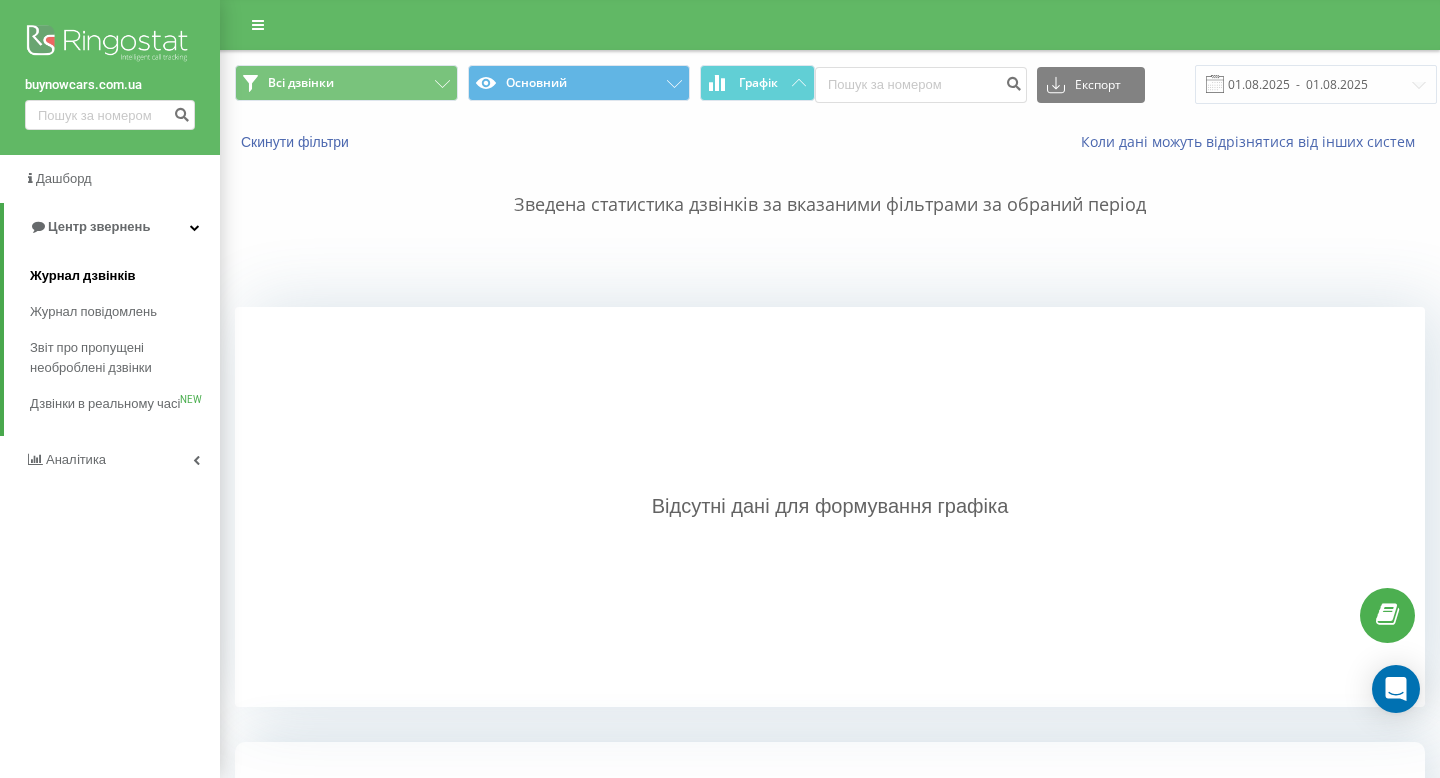 click on "Журнал дзвінків" at bounding box center (83, 276) 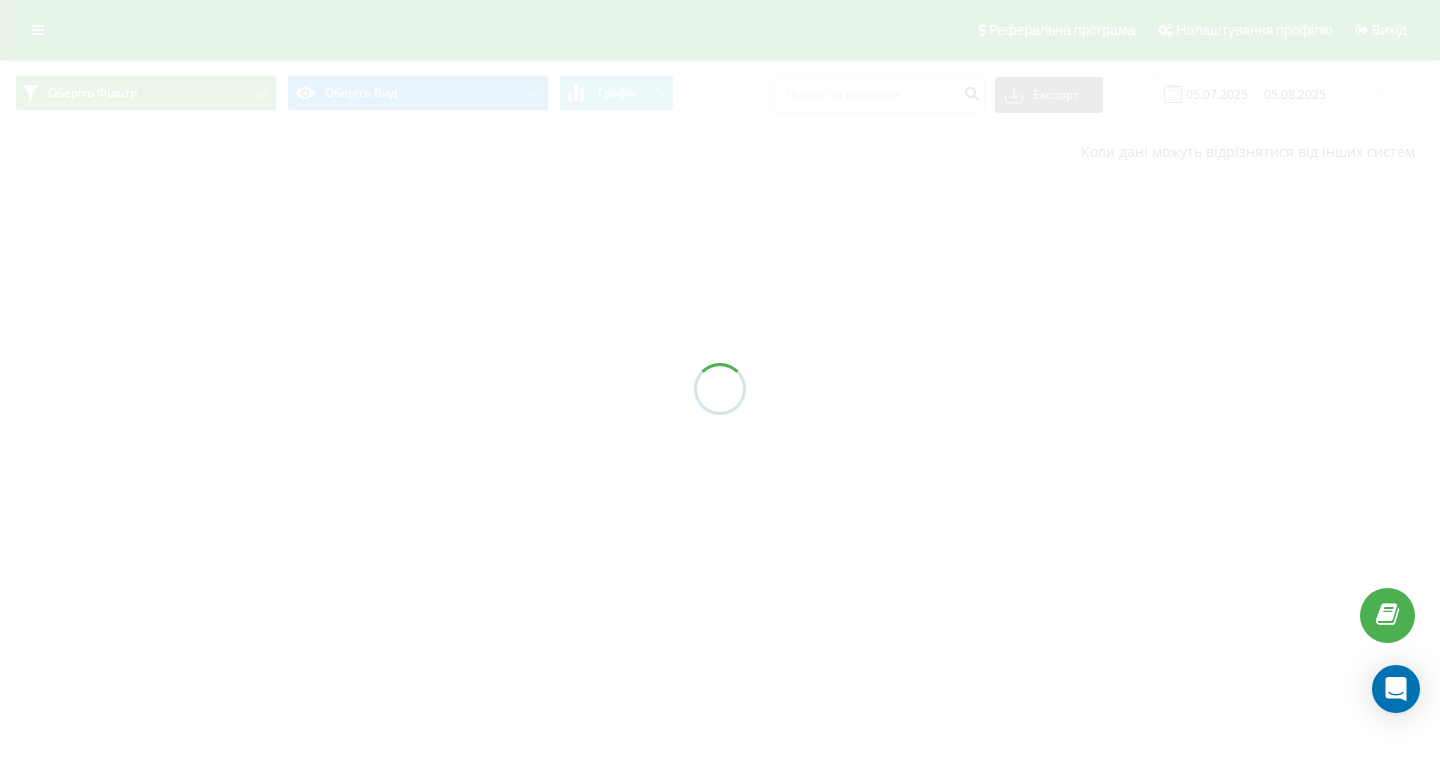 scroll, scrollTop: 0, scrollLeft: 0, axis: both 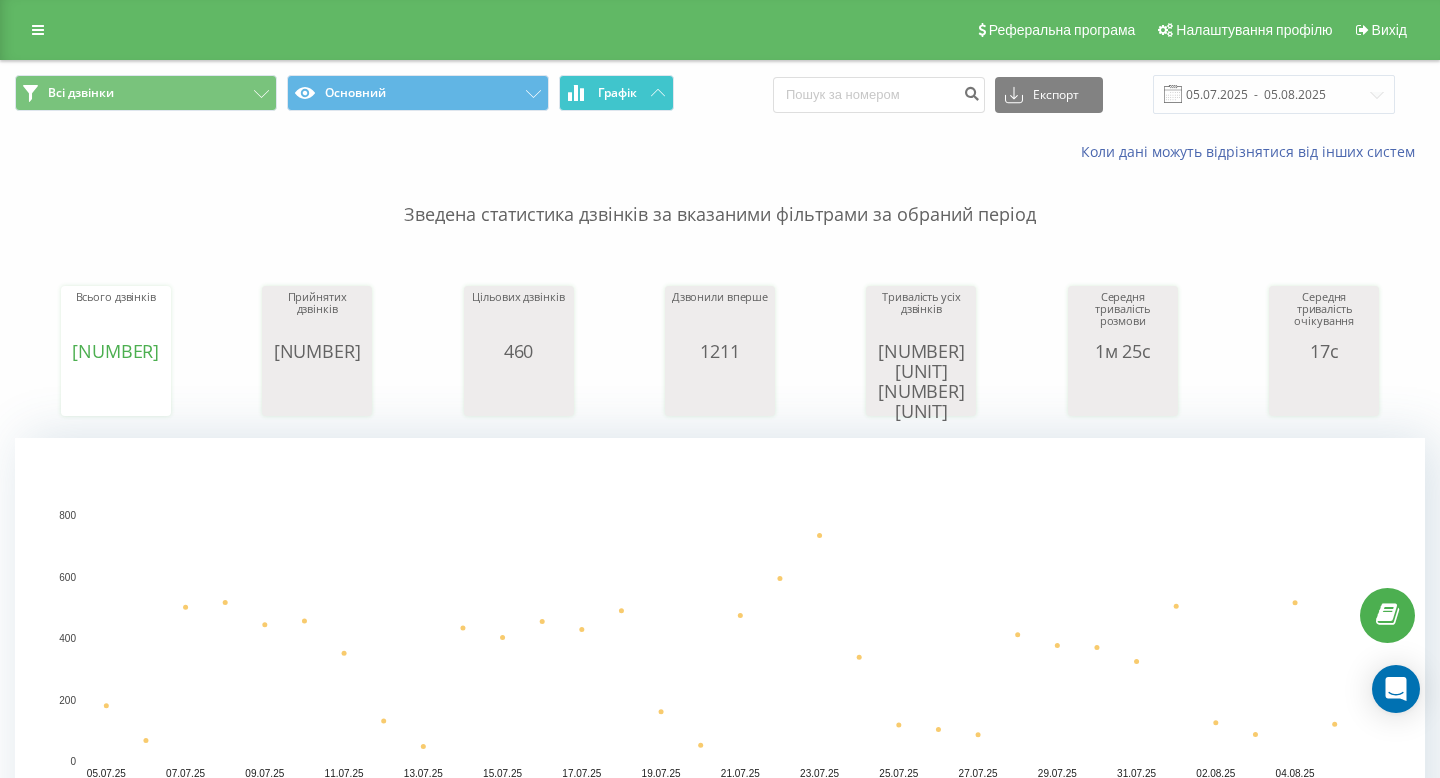 click on "Графік" at bounding box center (616, 93) 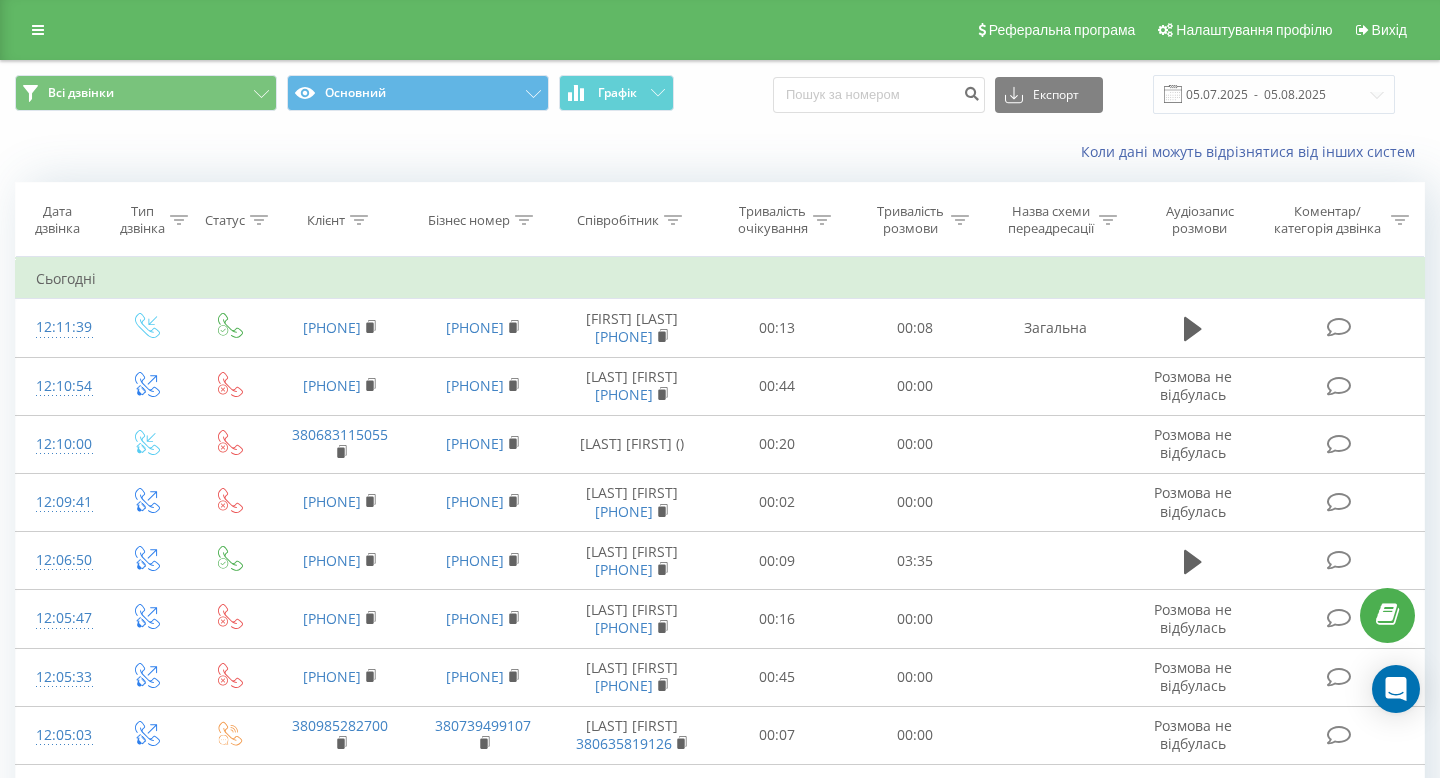click on "Співробітник" at bounding box center [618, 220] 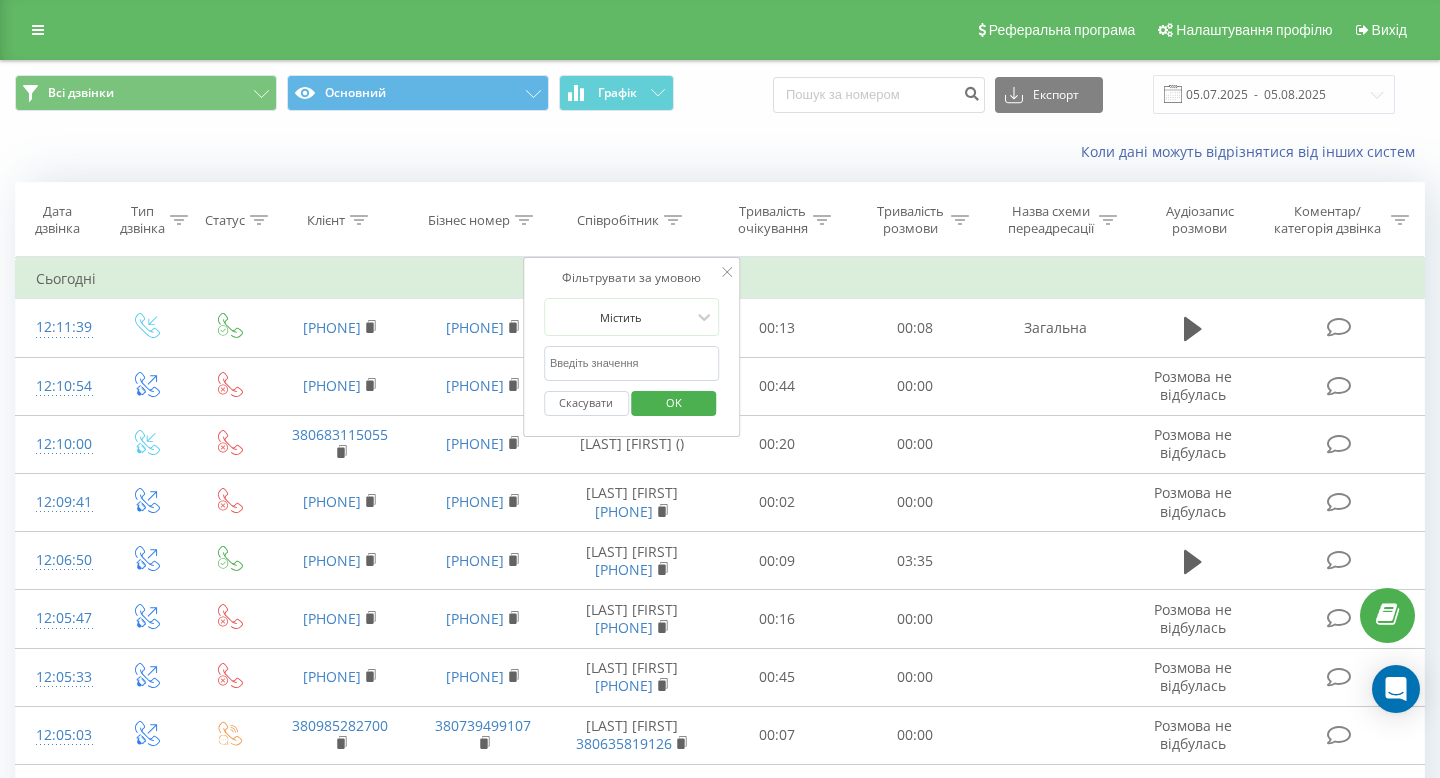click at bounding box center (632, 363) 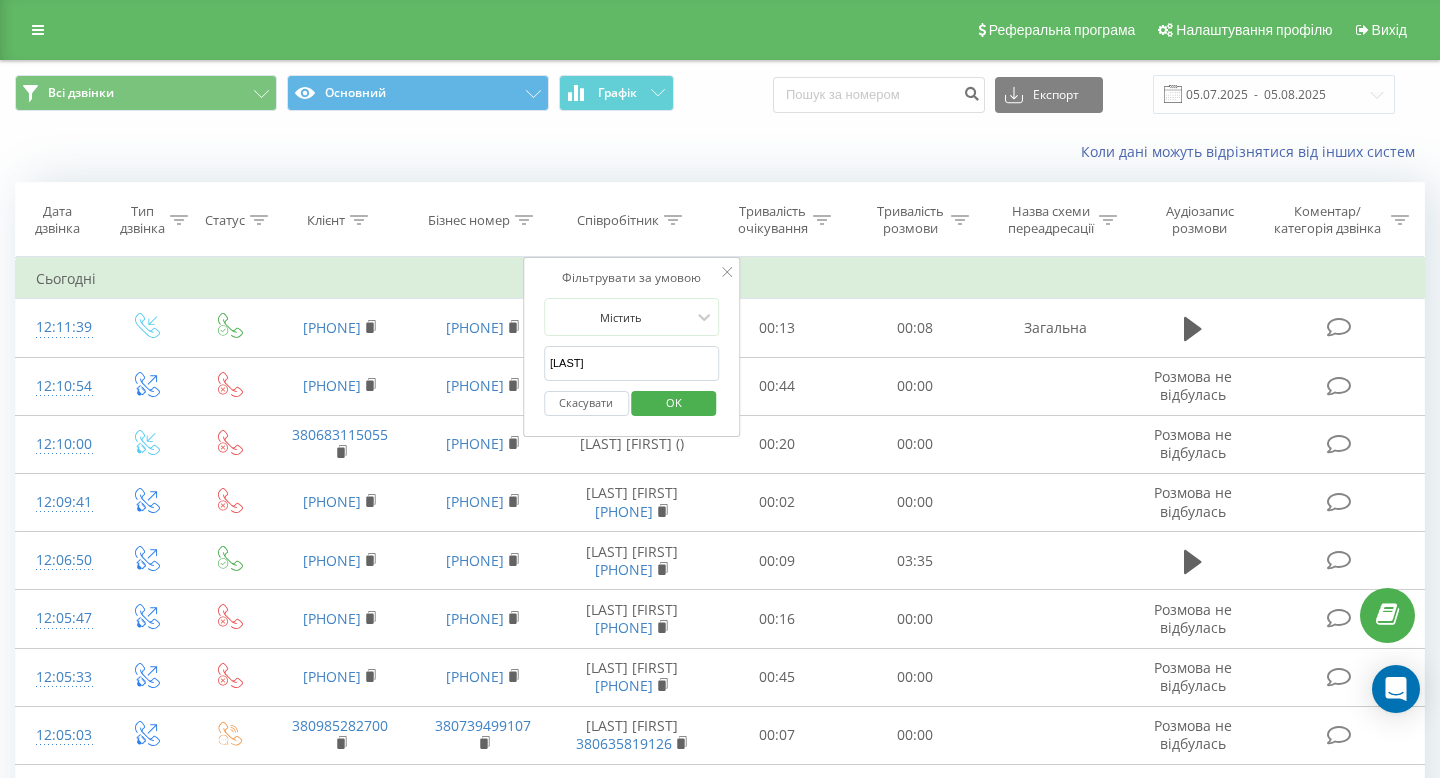 click on "OK" at bounding box center (674, 402) 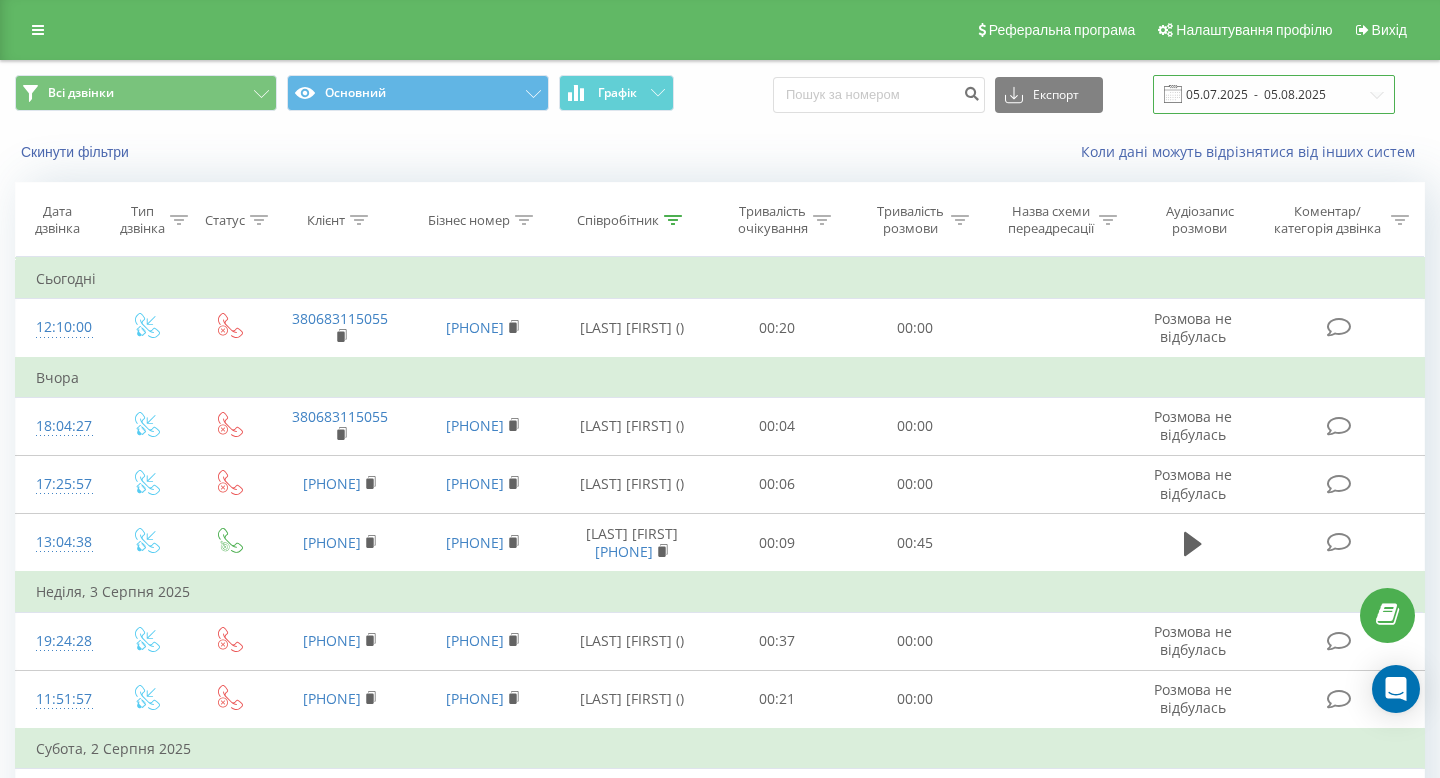 click on "05.07.2025  -  05.08.2025" at bounding box center [1274, 94] 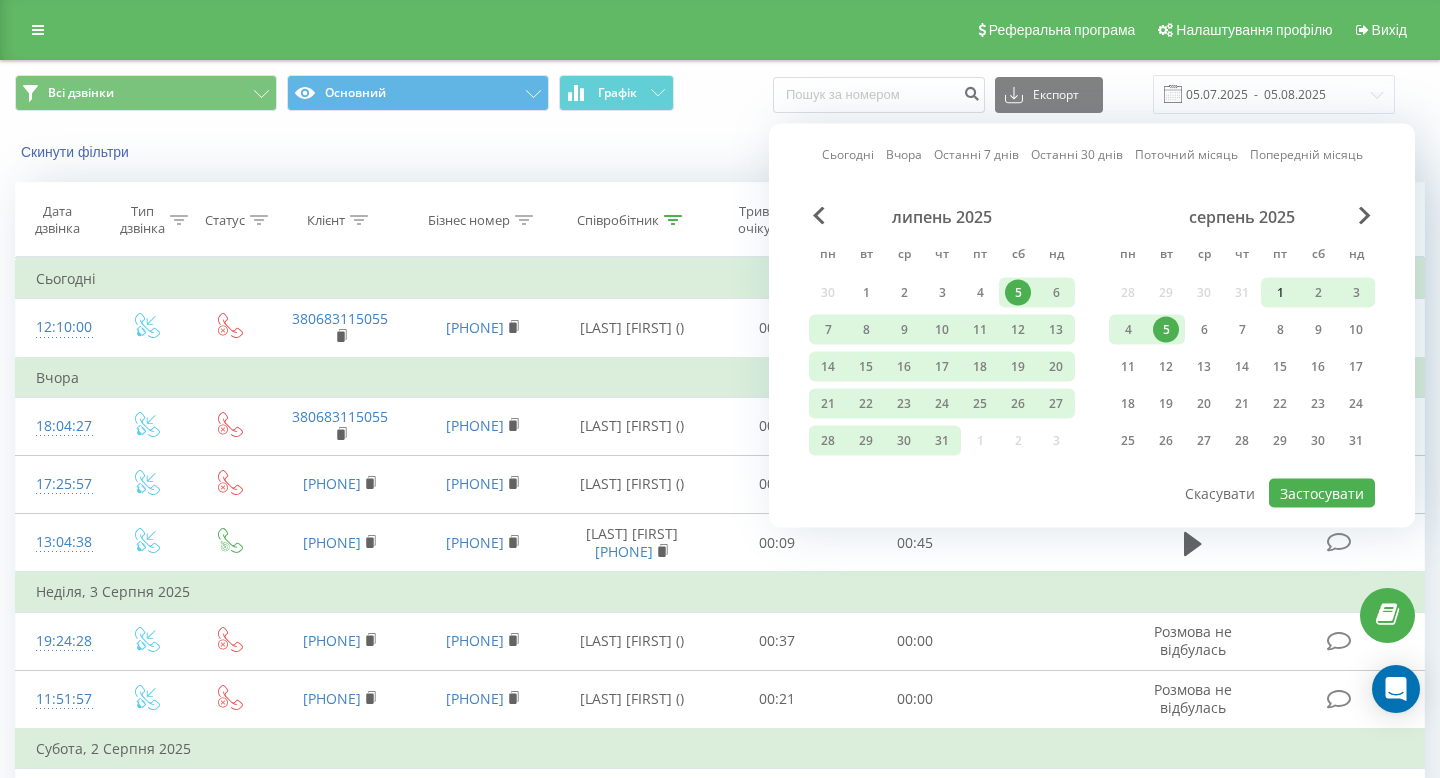 click on "1" at bounding box center (1280, 293) 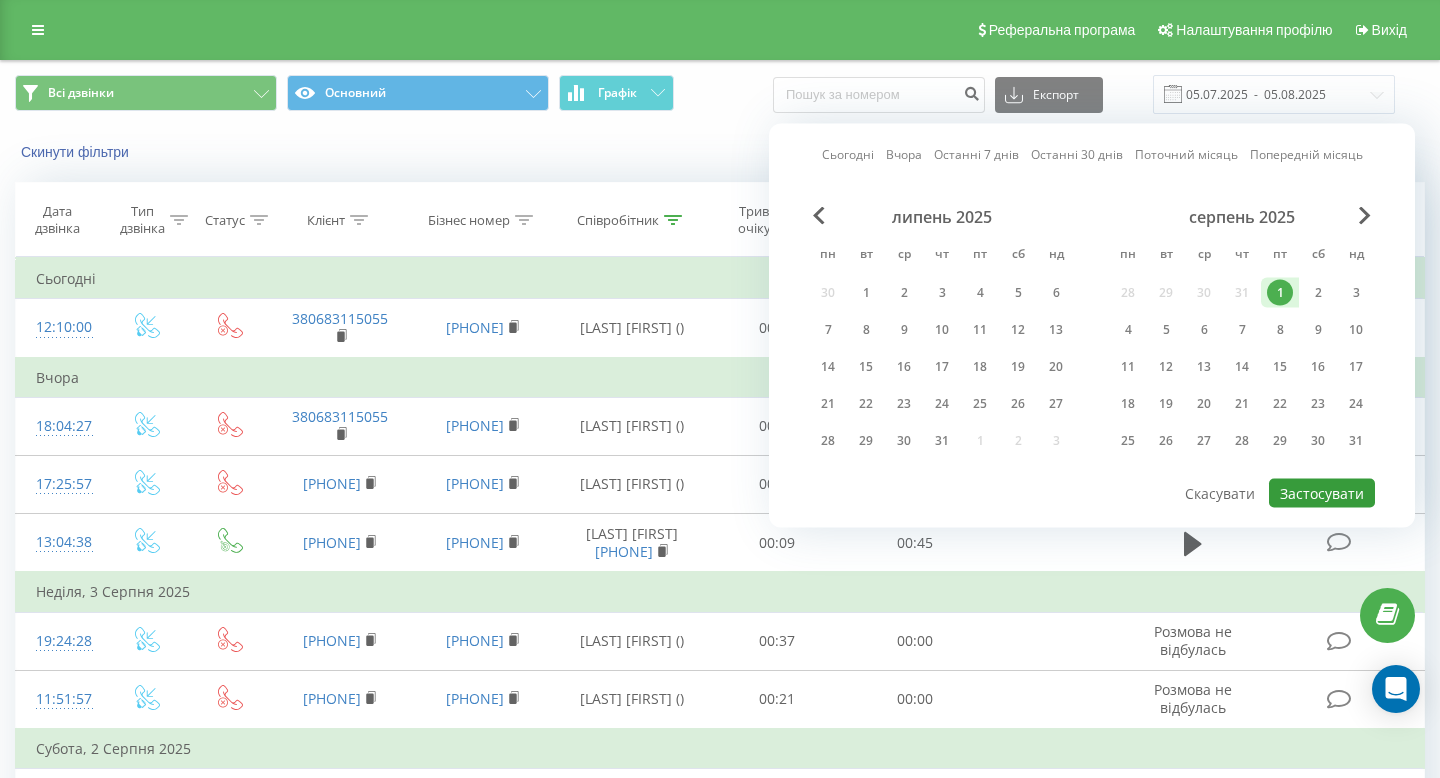 click on "Застосувати" at bounding box center (1322, 493) 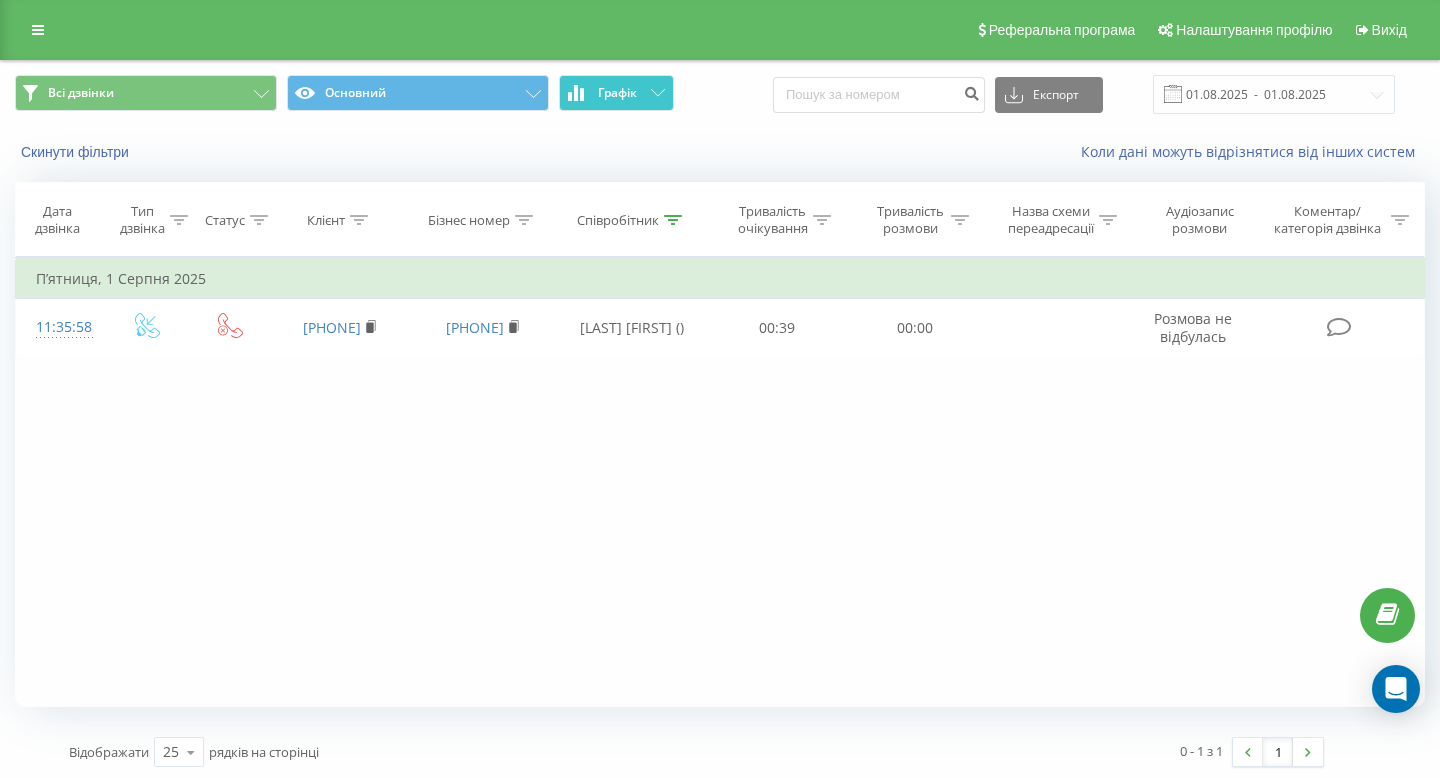 click 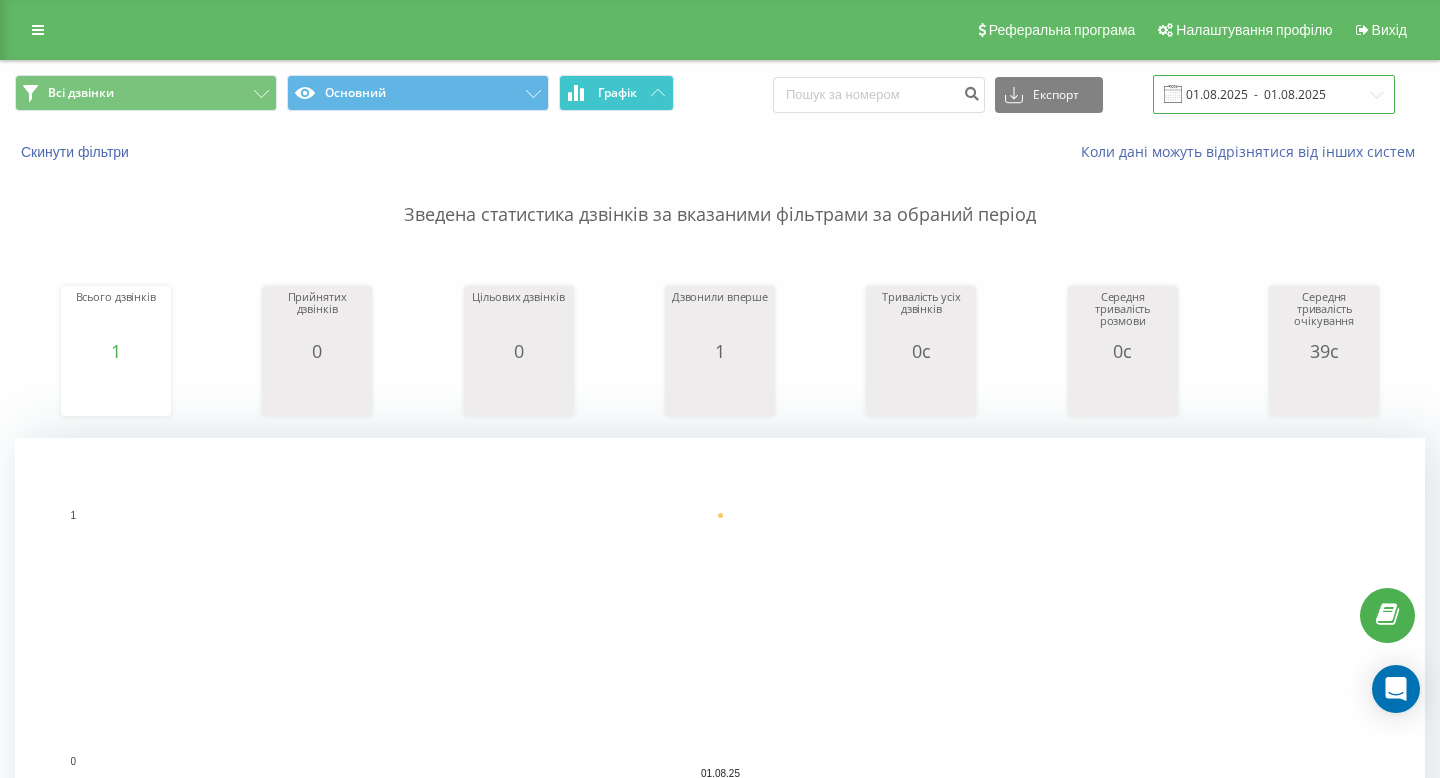 click on "01.08.2025  -  01.08.2025" at bounding box center [1274, 94] 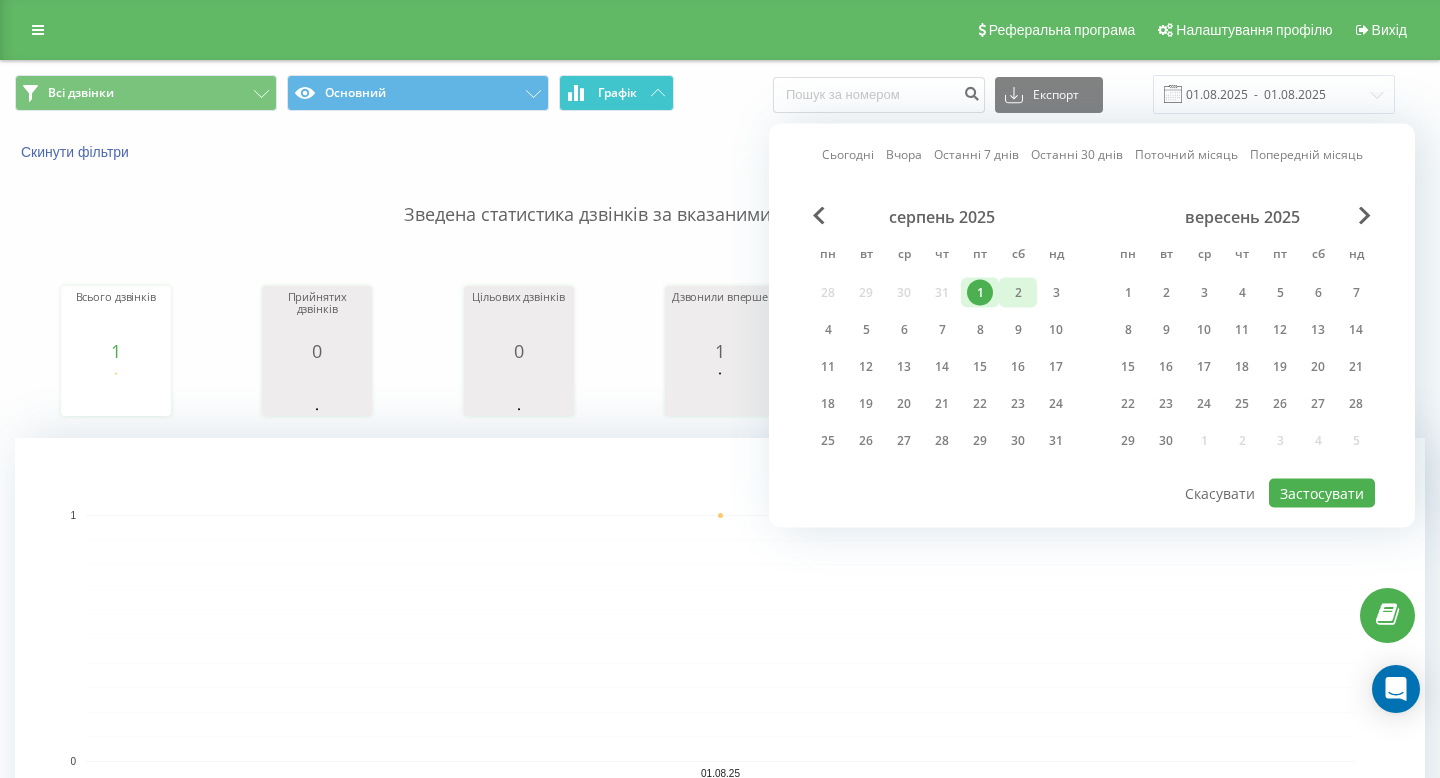 click on "2" at bounding box center (1018, 293) 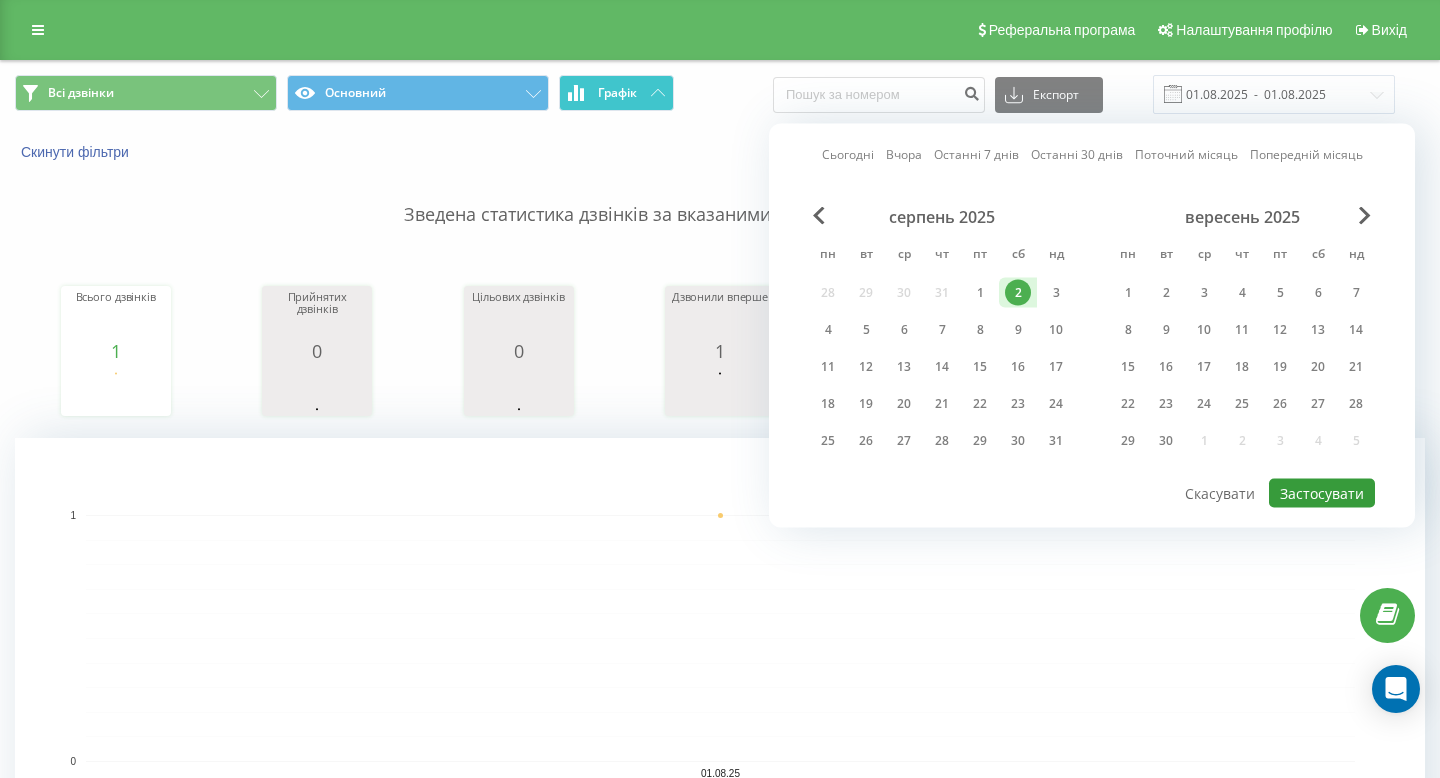 click on "Застосувати" at bounding box center (1322, 493) 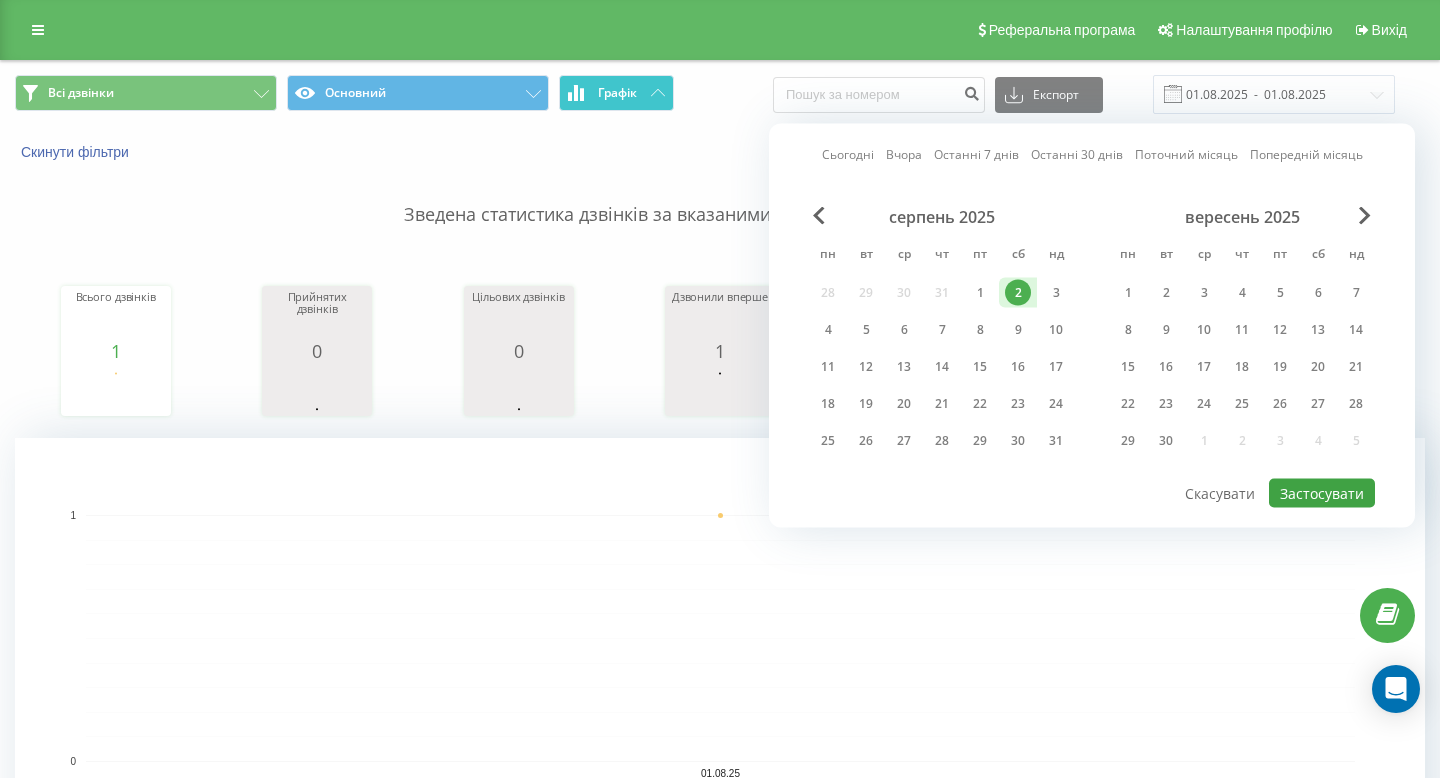 type on "02.08.2025  -  02.08.2025" 